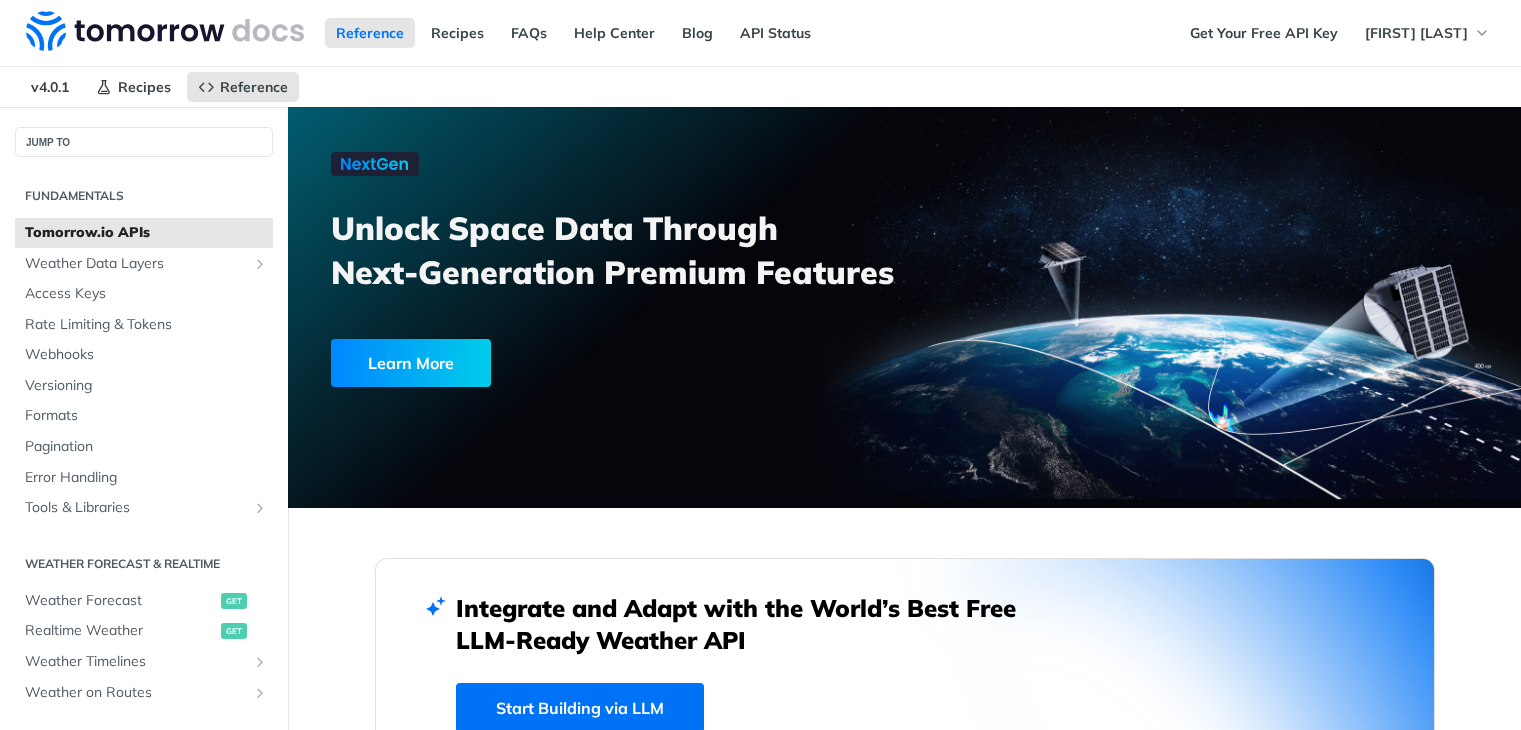 scroll, scrollTop: 0, scrollLeft: 0, axis: both 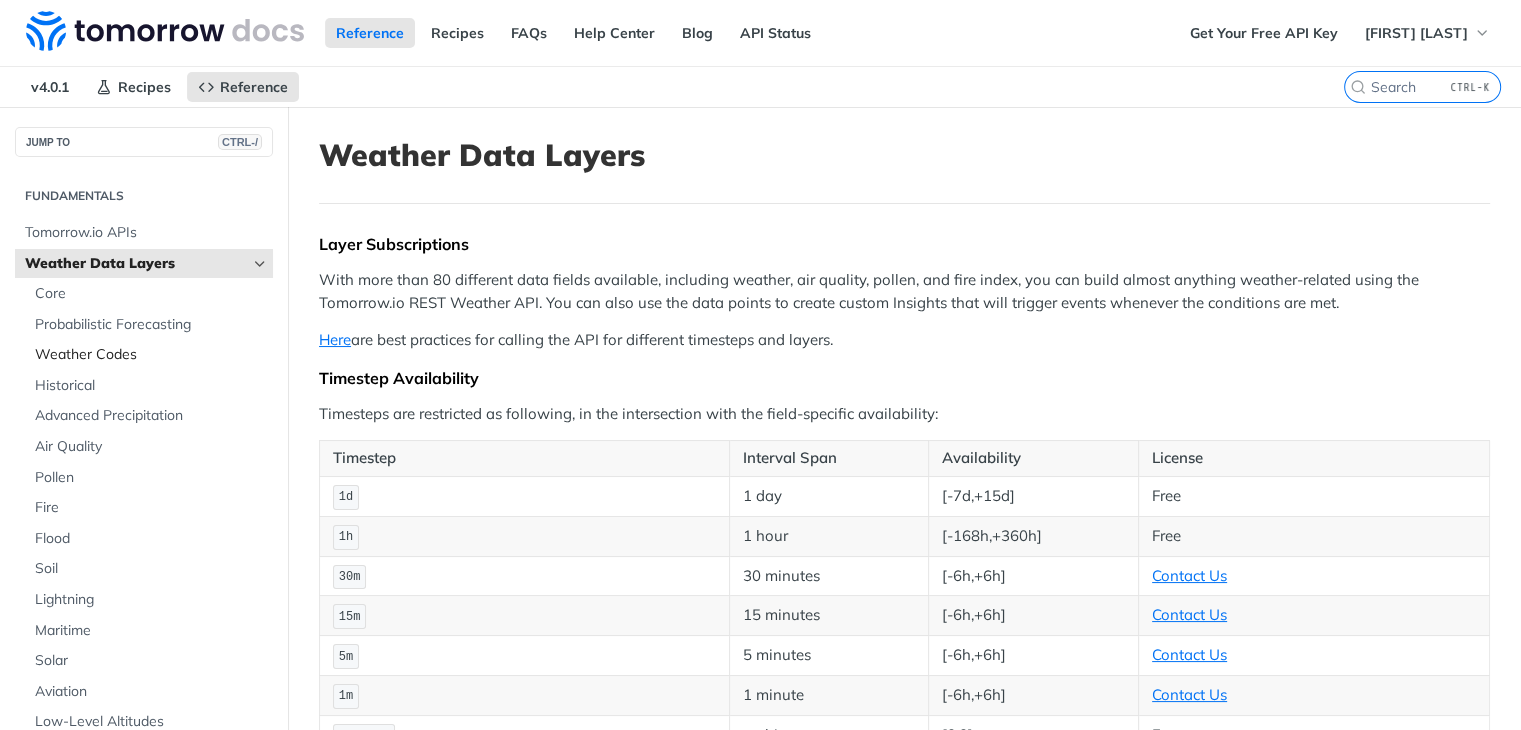 click on "Weather Codes" at bounding box center (151, 355) 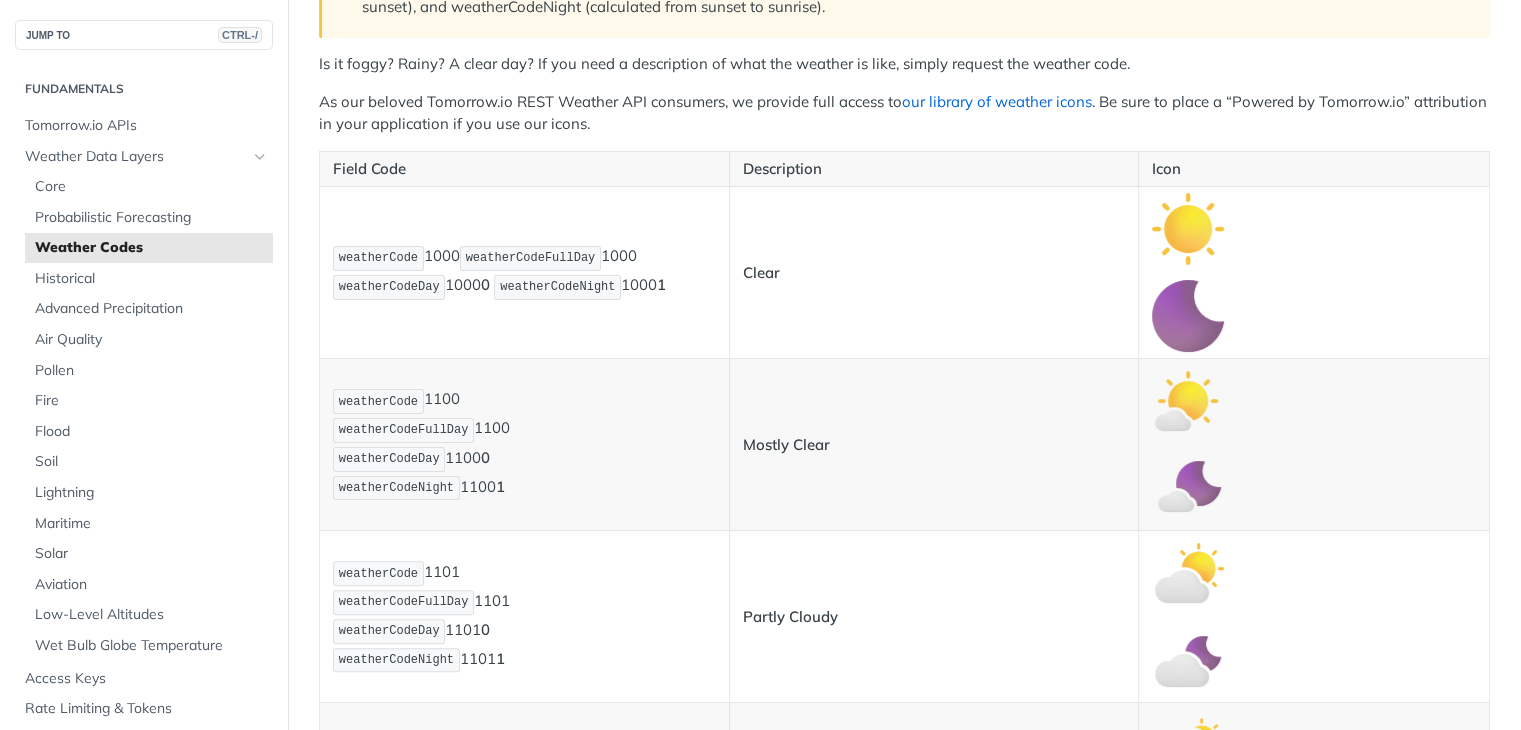 scroll, scrollTop: 0, scrollLeft: 0, axis: both 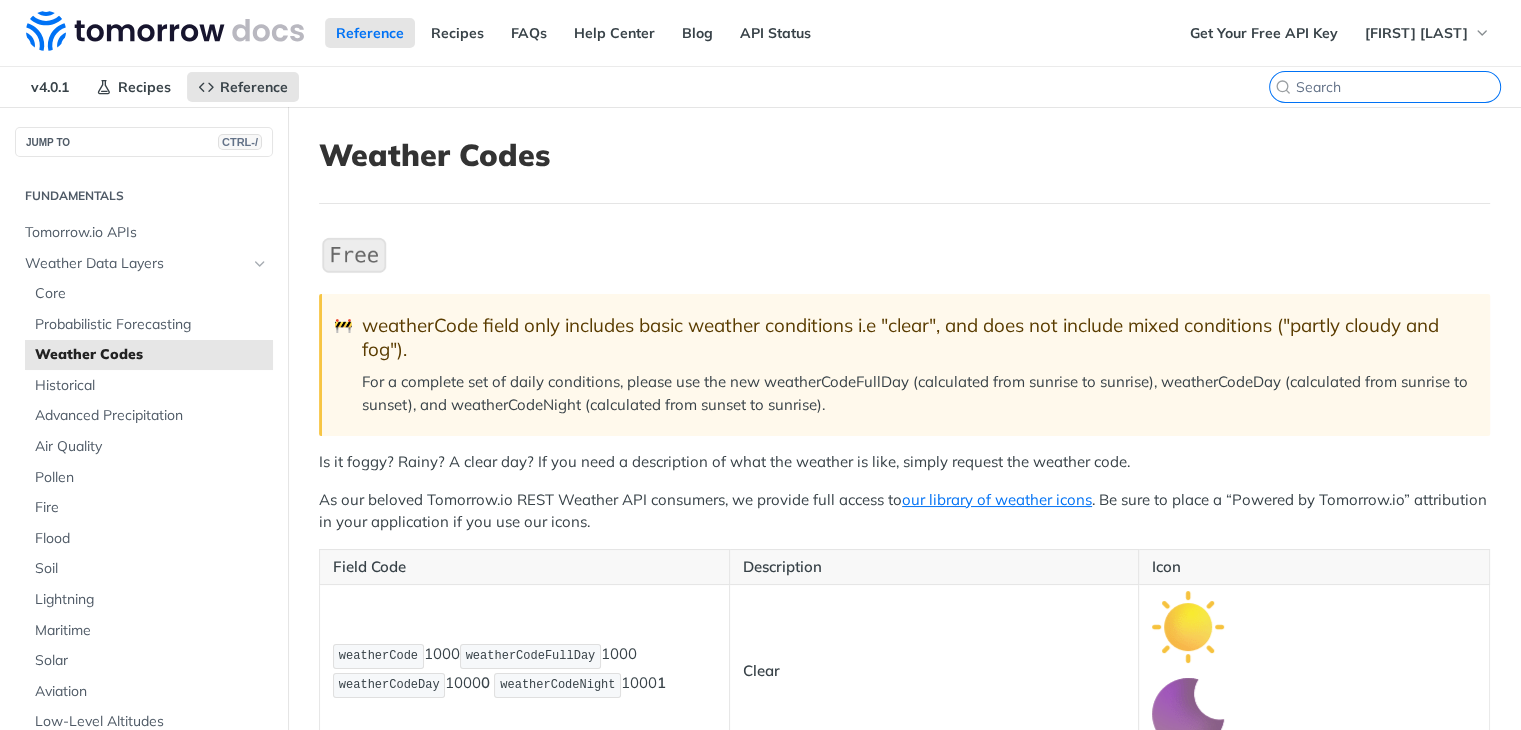 click at bounding box center (1398, 87) 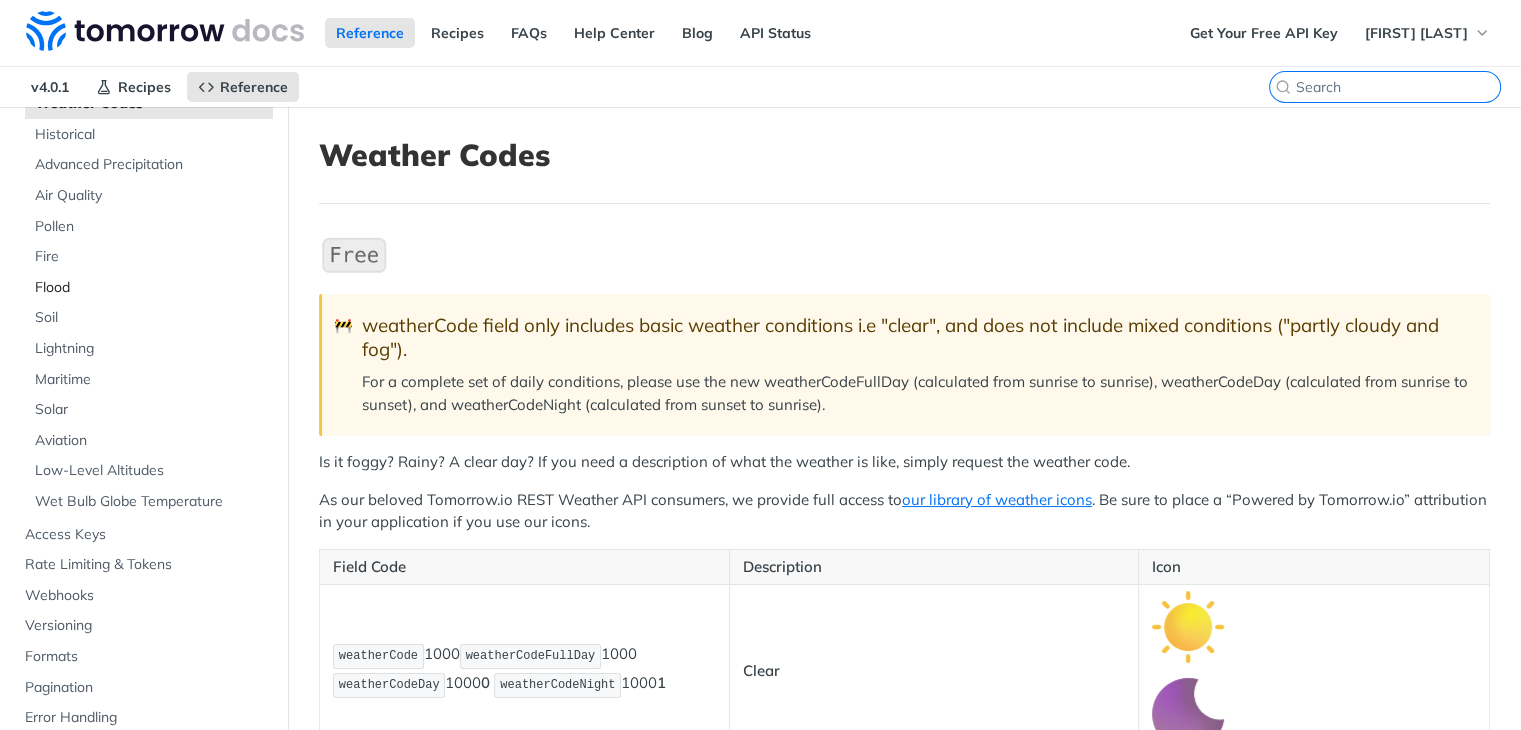 scroll, scrollTop: 252, scrollLeft: 0, axis: vertical 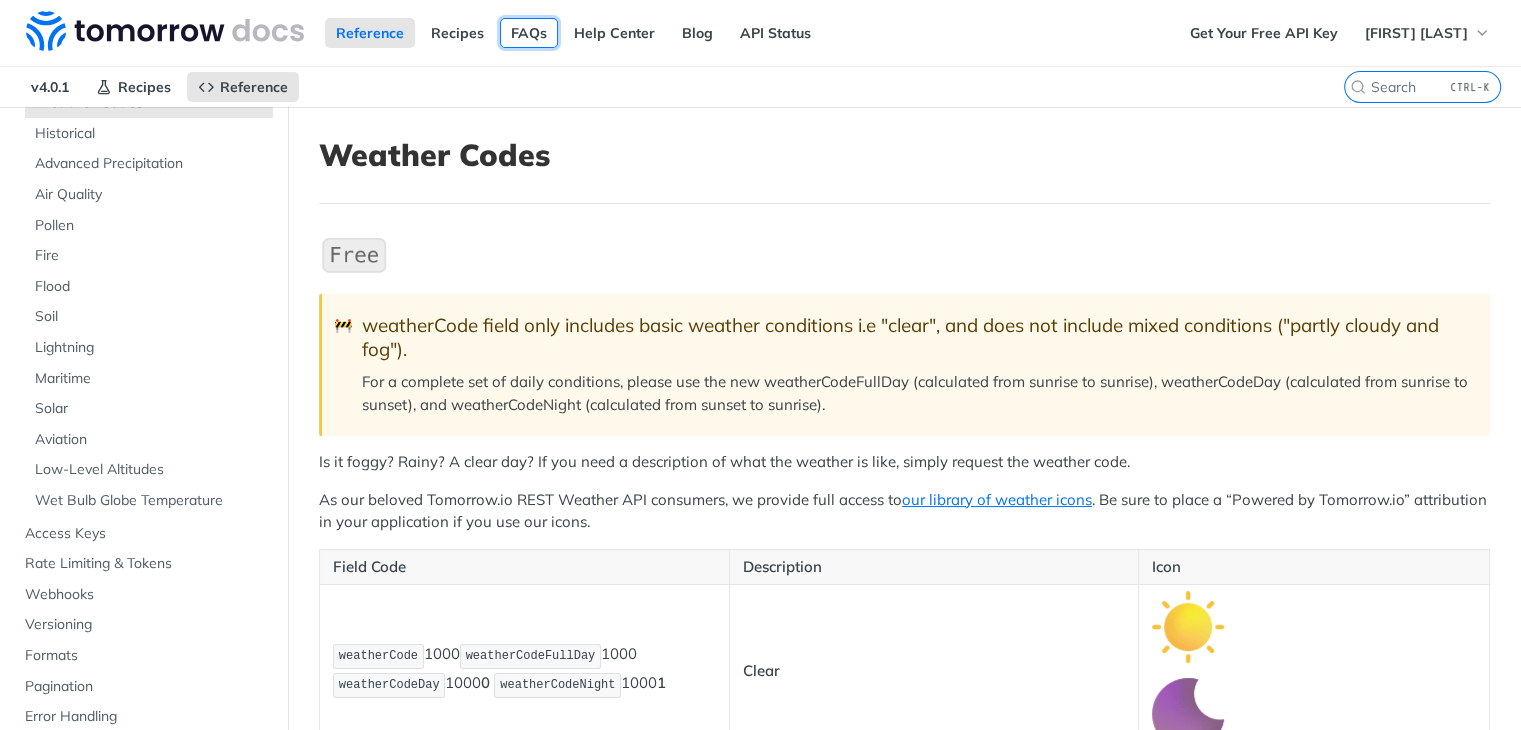 click on "FAQs" at bounding box center (529, 33) 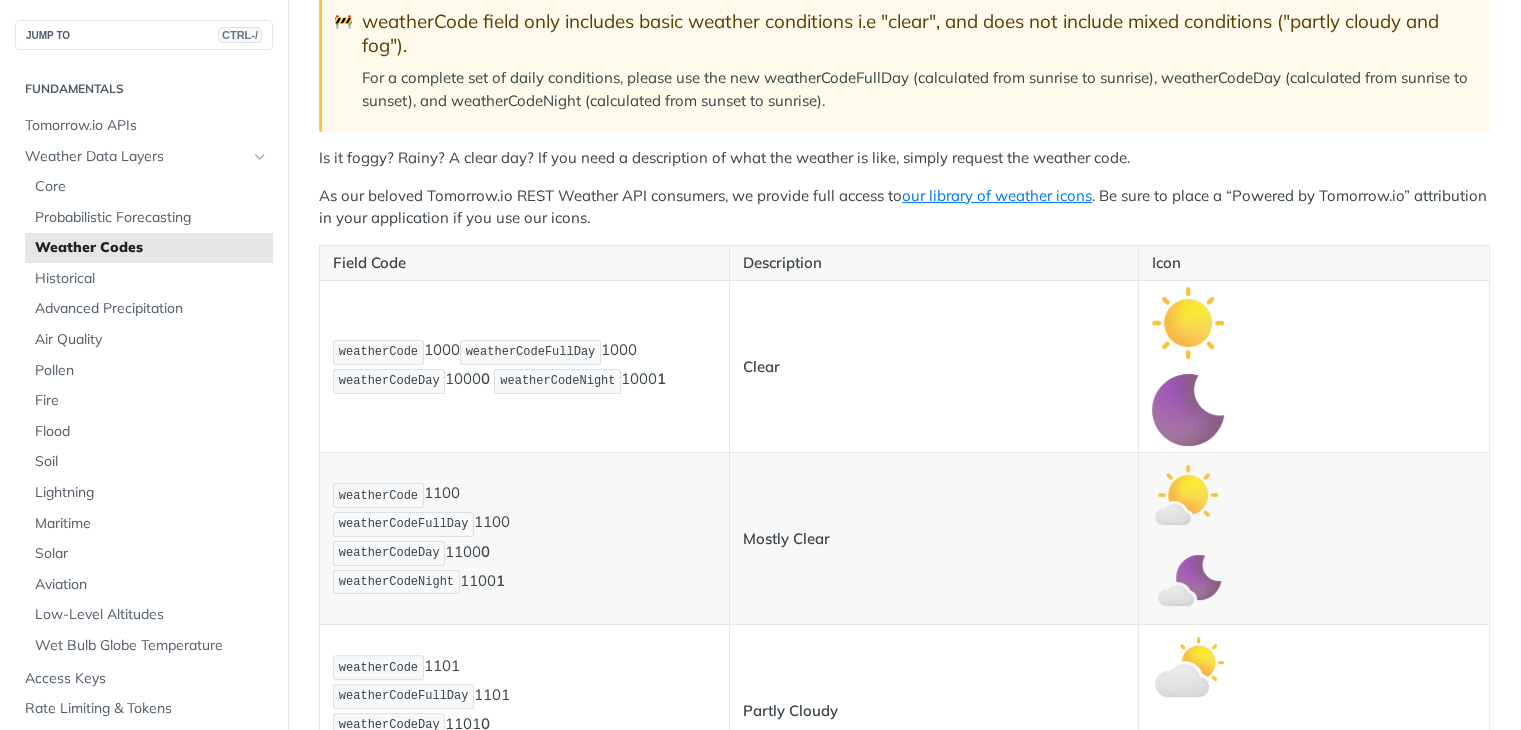 scroll, scrollTop: 308, scrollLeft: 0, axis: vertical 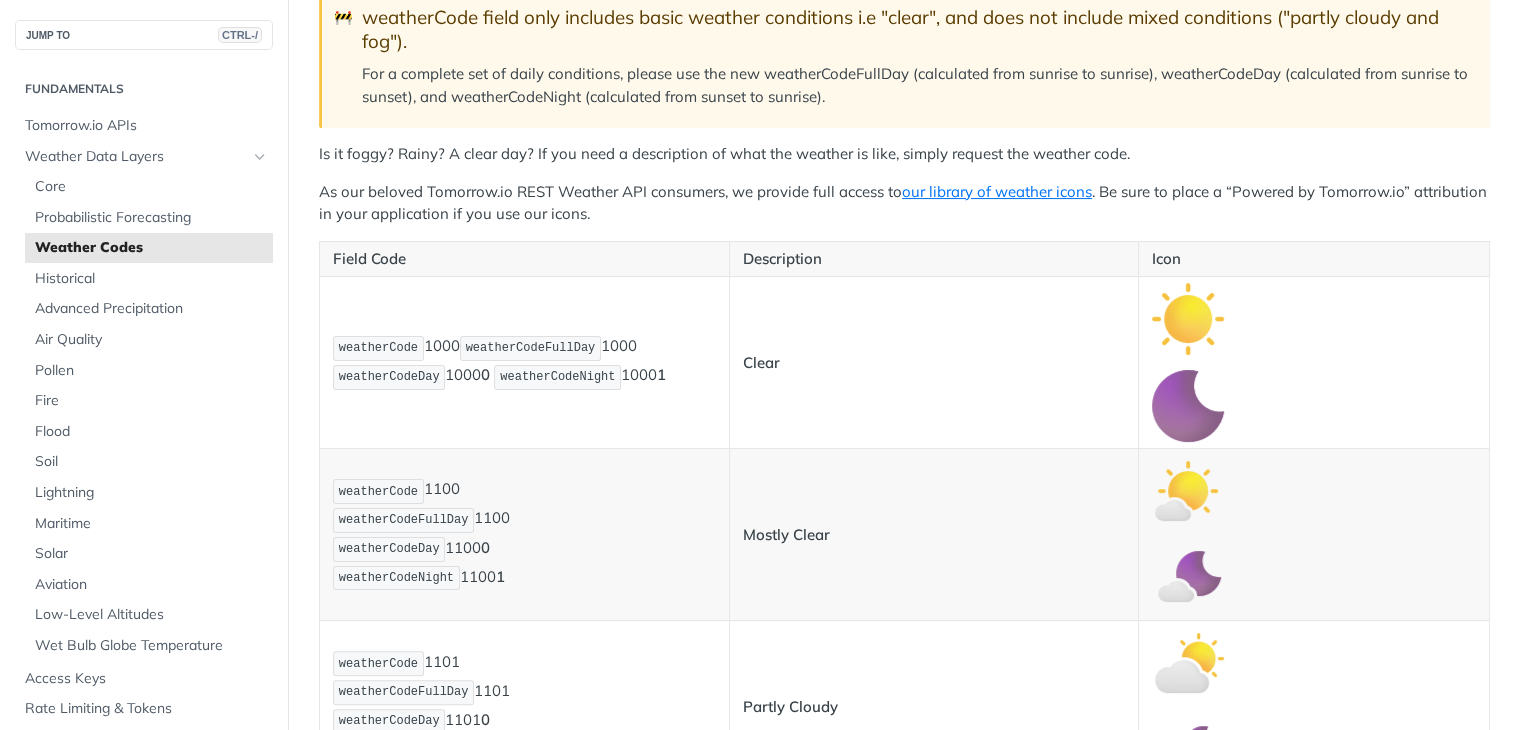 click on "weatherCode" at bounding box center [378, 348] 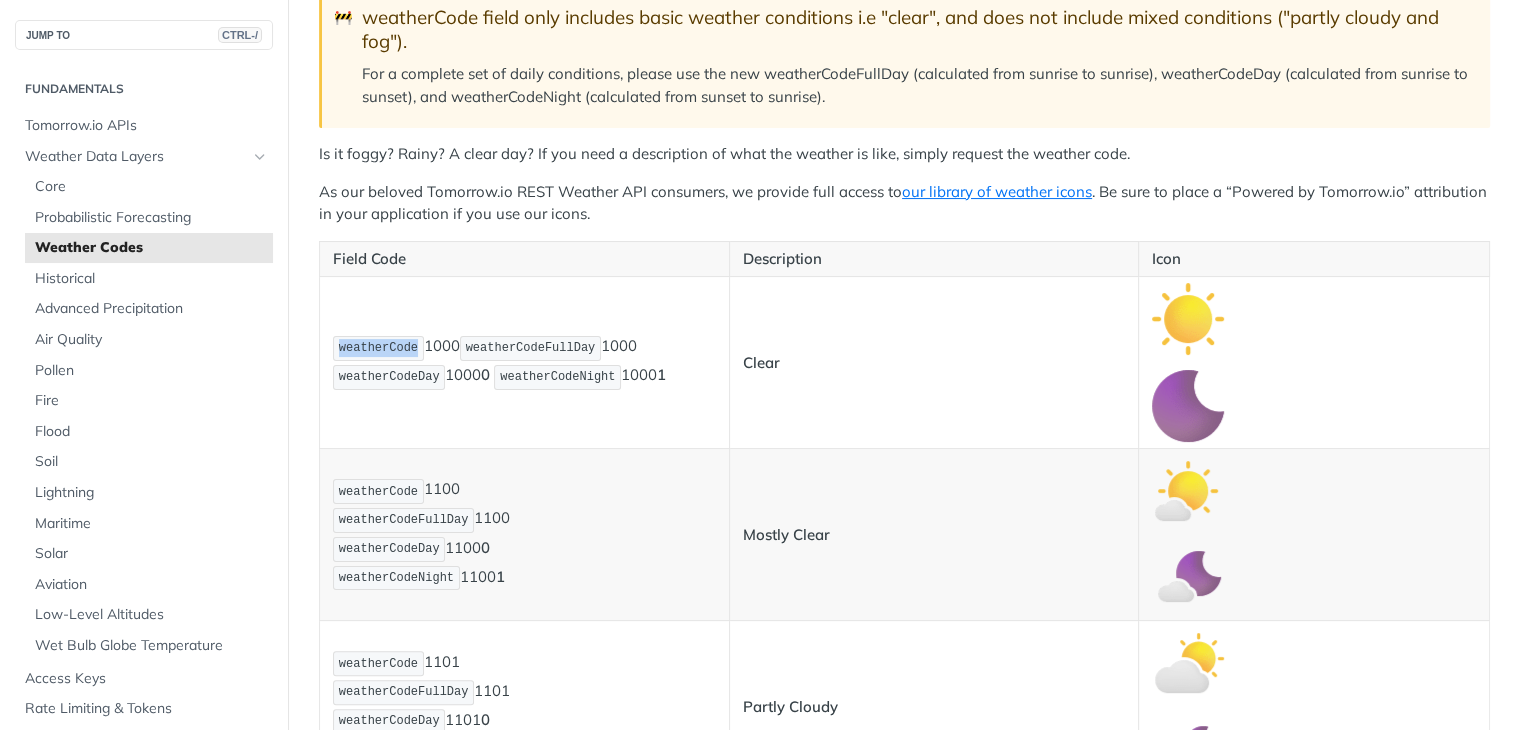 click on "weatherCode" at bounding box center [378, 348] 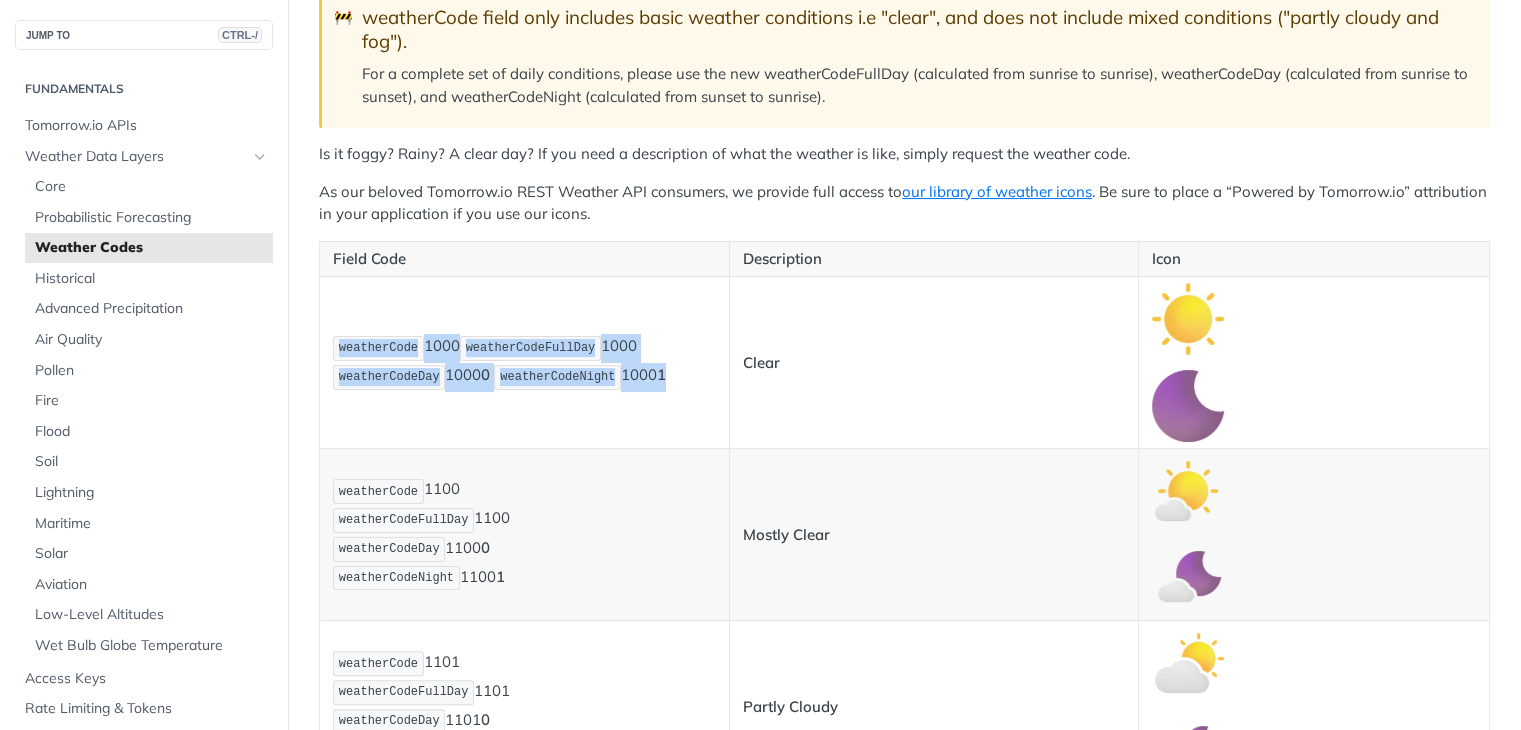 click on "weatherCode" at bounding box center [378, 348] 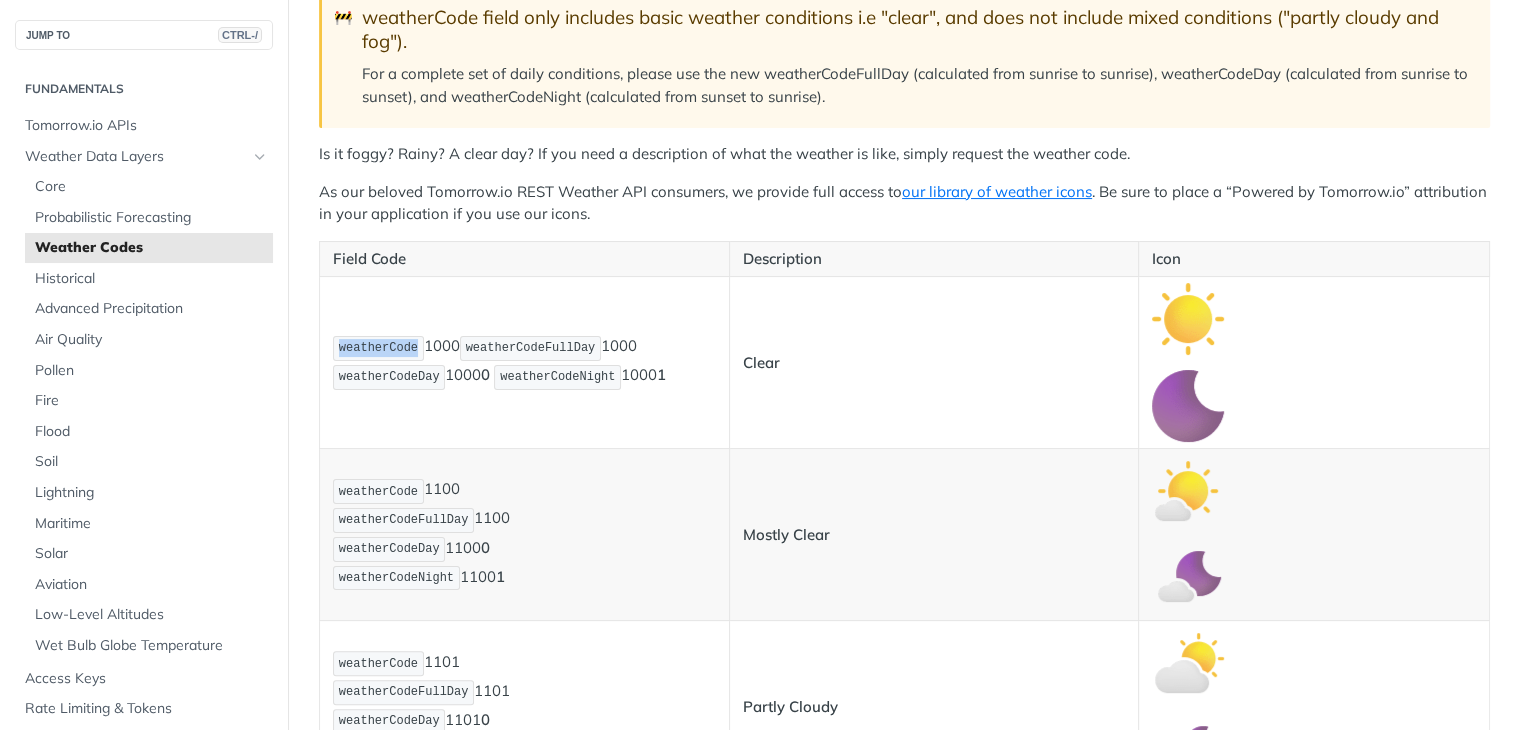 click on "weatherCode" at bounding box center (378, 348) 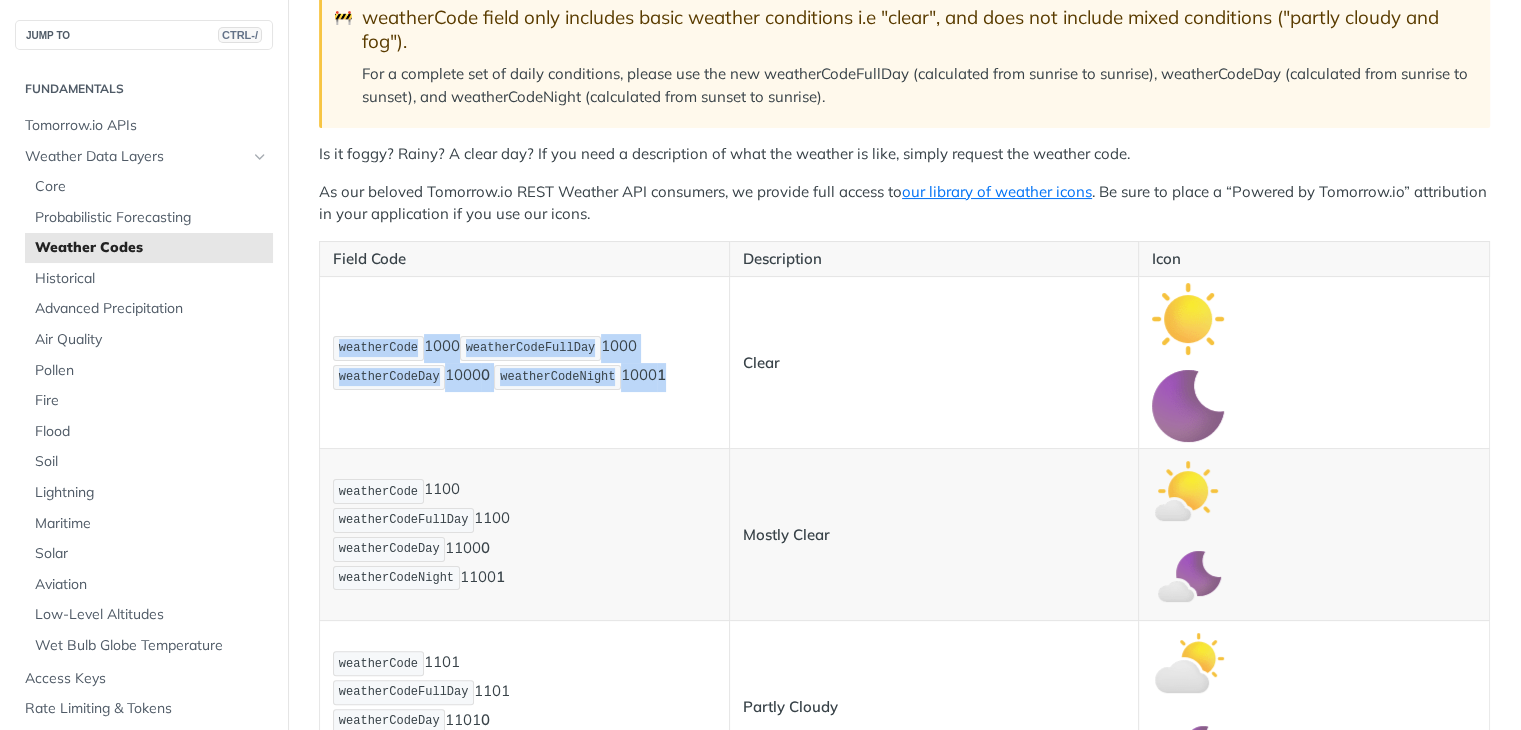 click on "weatherCode" at bounding box center [378, 348] 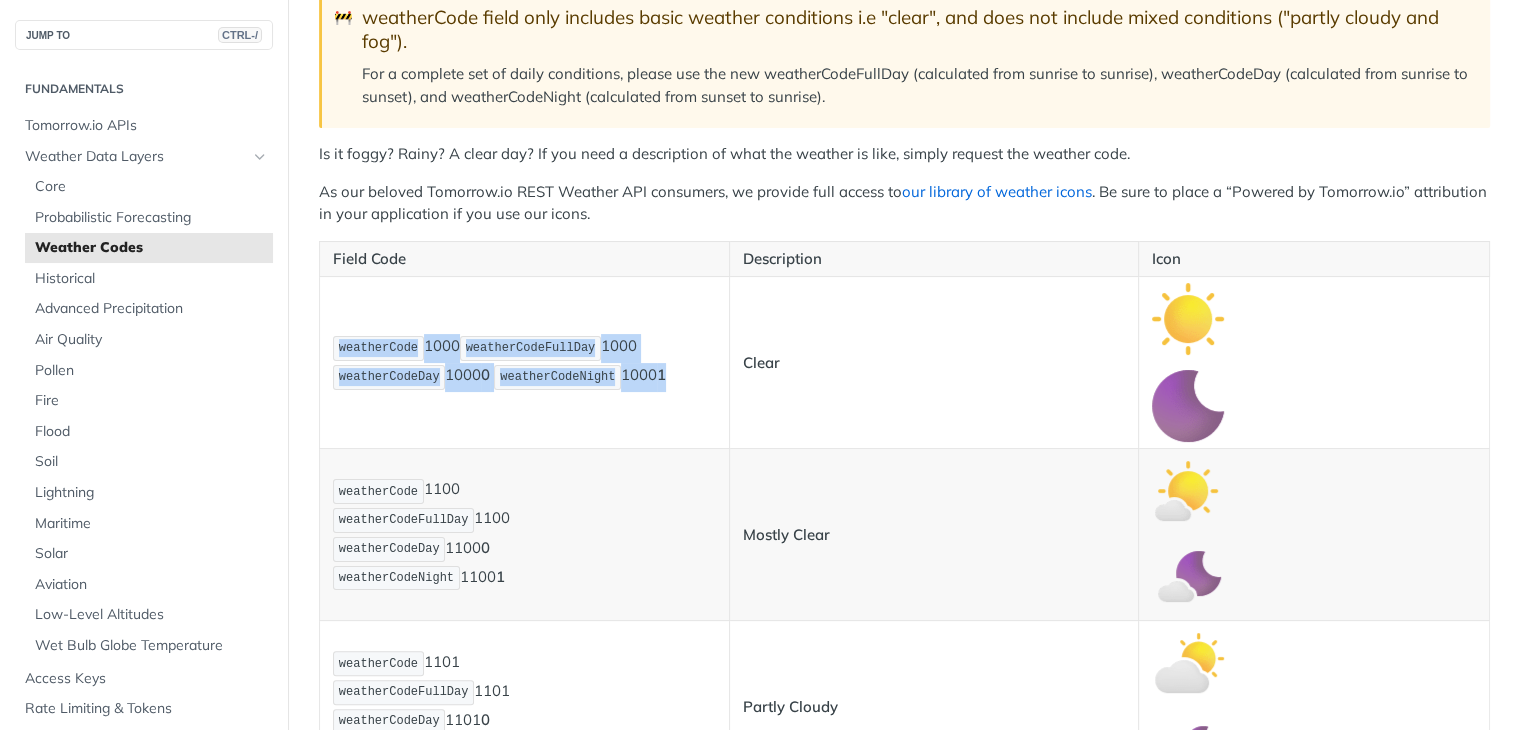 click on "our library of weather icons" at bounding box center [997, 191] 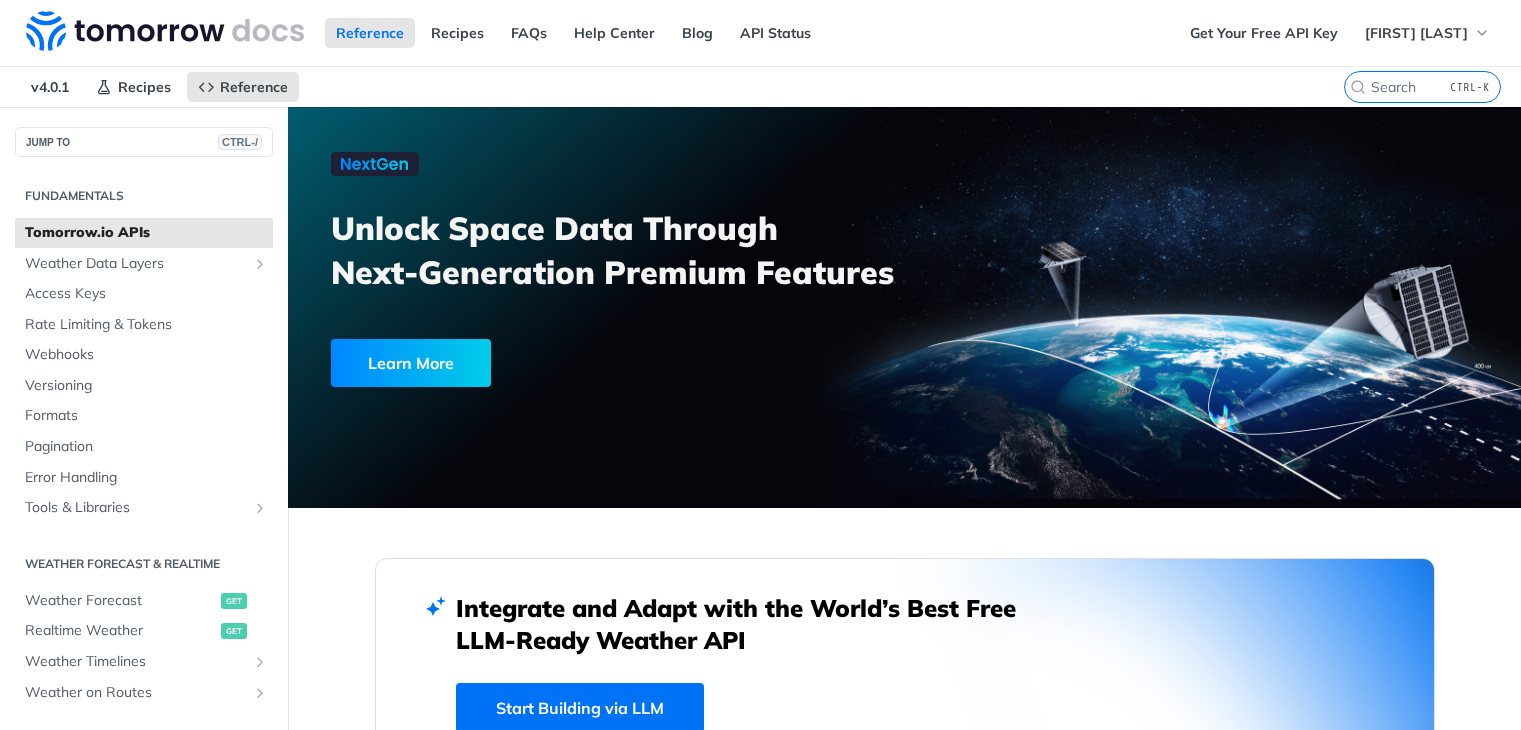 scroll, scrollTop: 0, scrollLeft: 0, axis: both 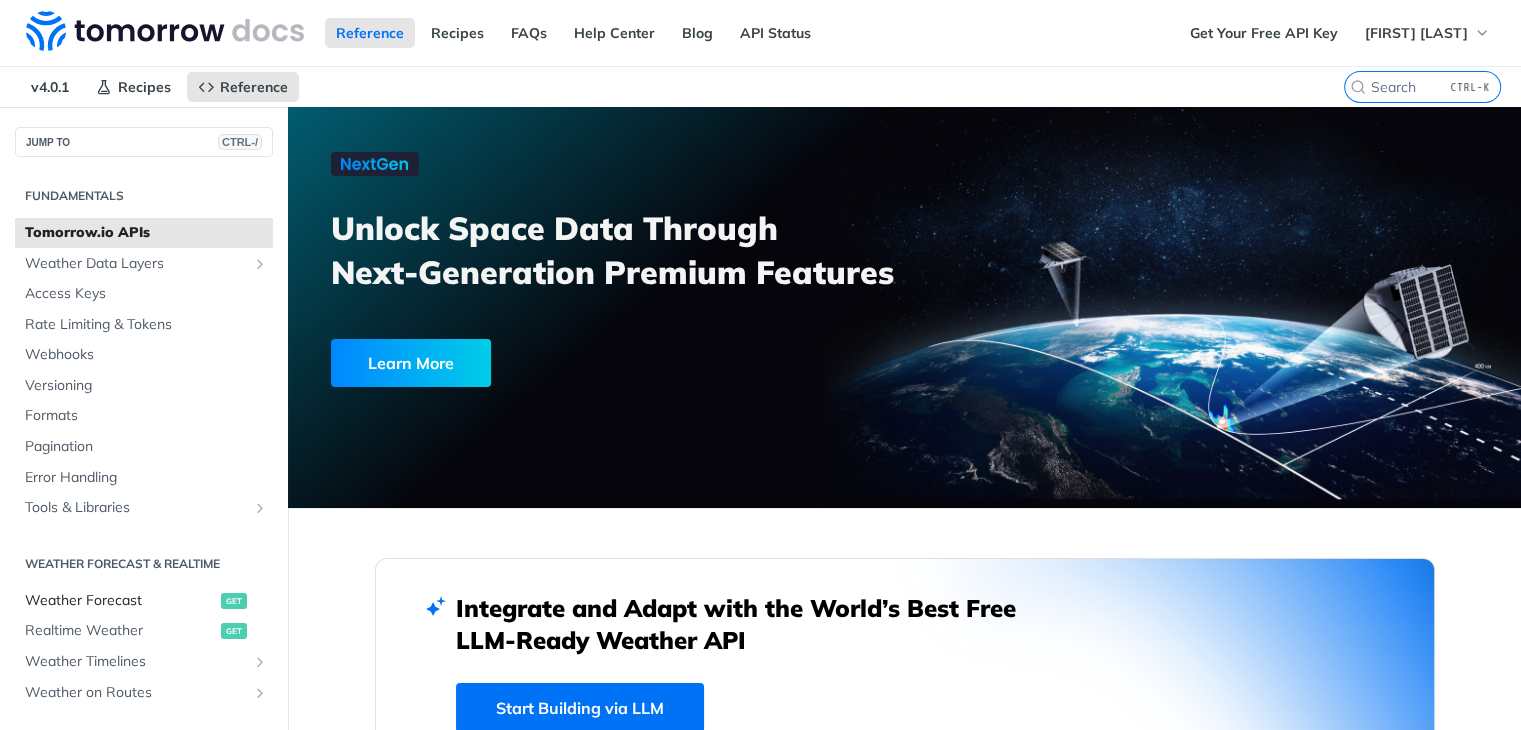 click on "Weather Forecast" at bounding box center [120, 601] 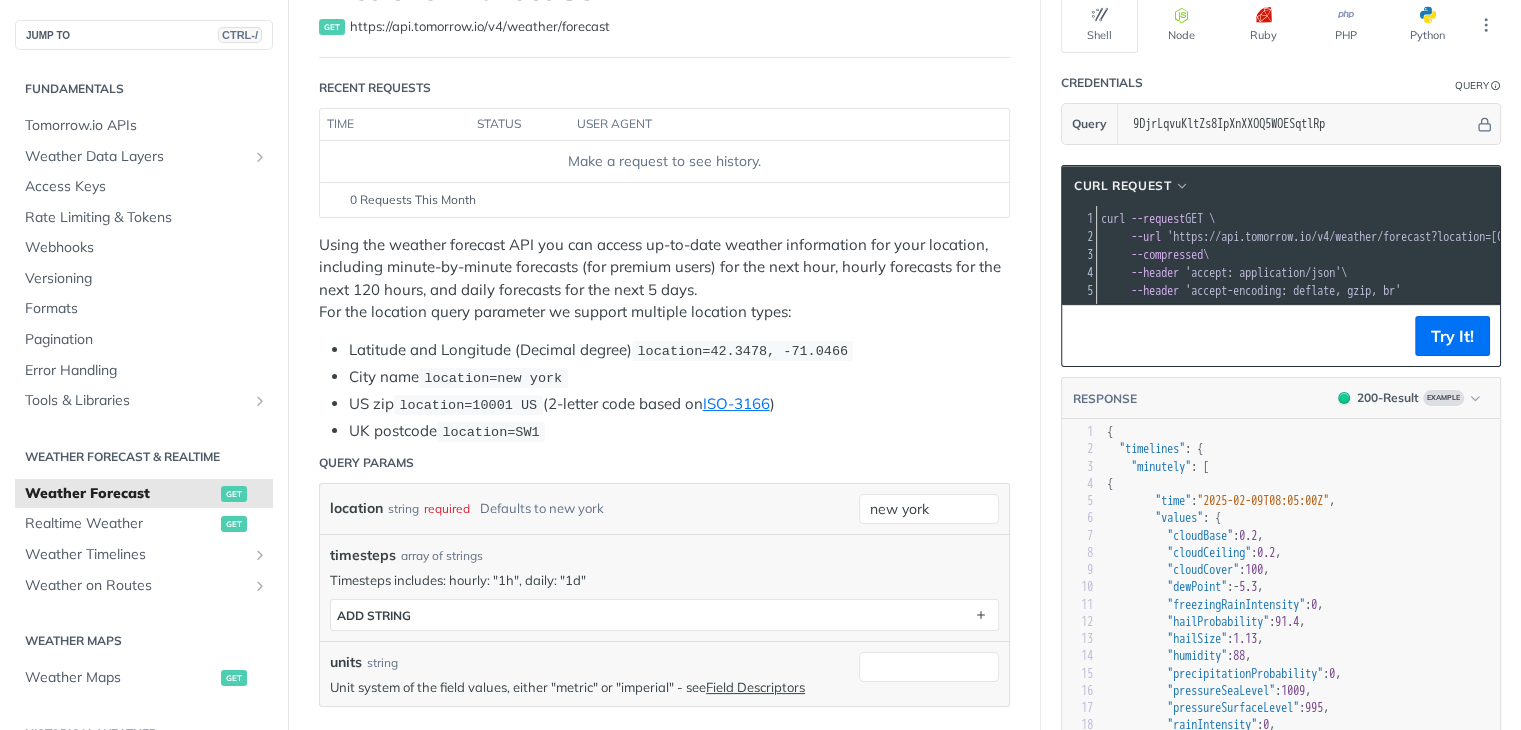 scroll, scrollTop: 168, scrollLeft: 0, axis: vertical 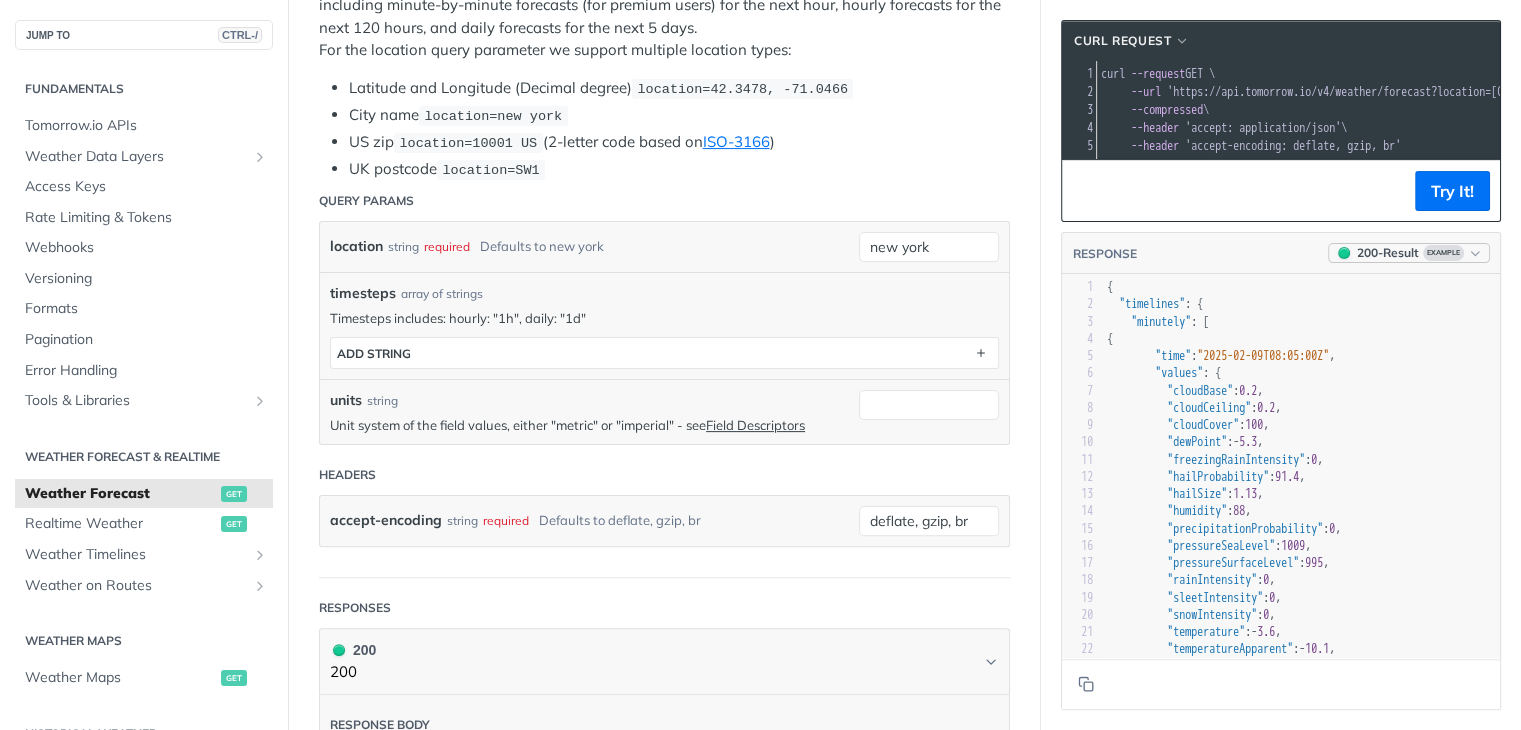 click at bounding box center [1475, 253] 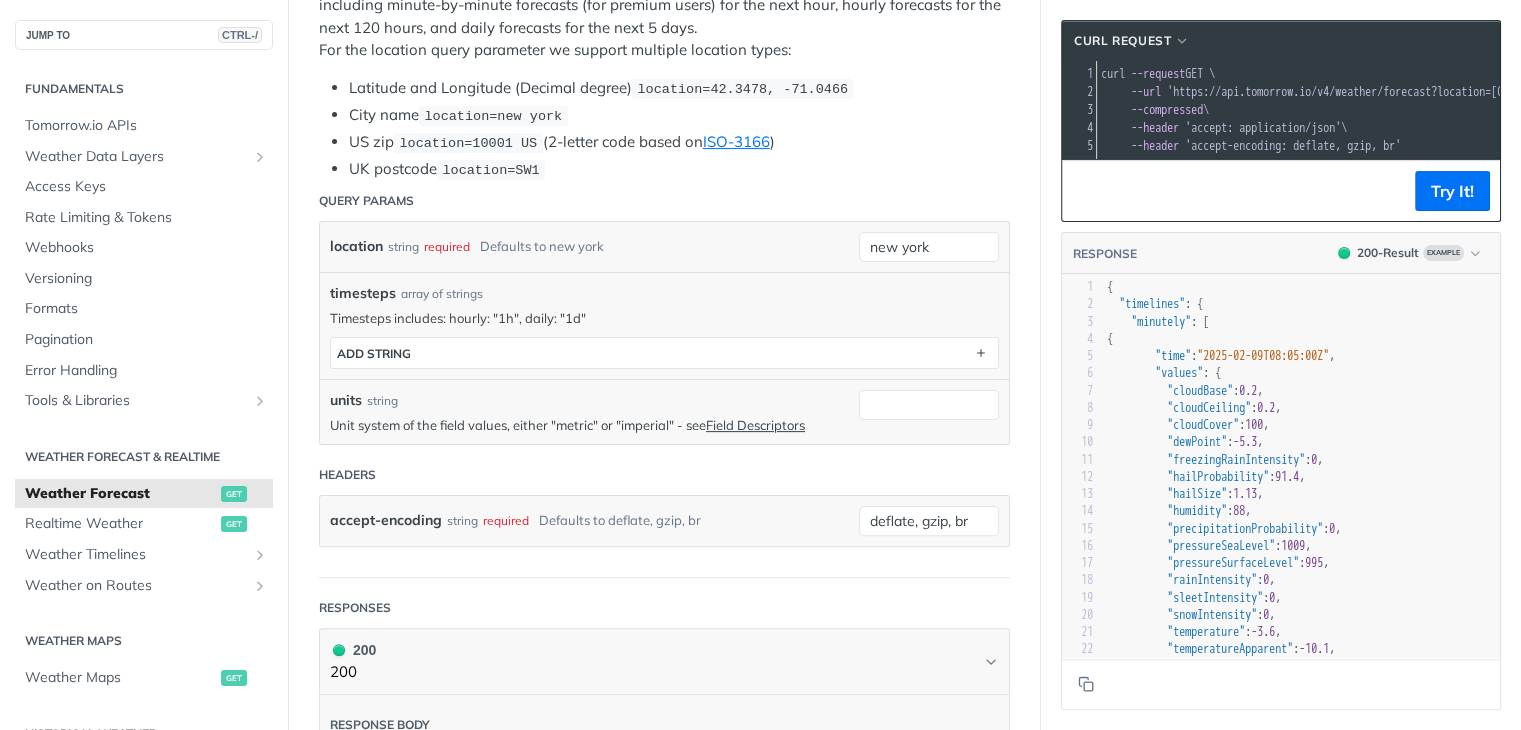 click on "cURL Request xxxxxxxxxx 1 curl   --request  GET \ 2       --url   'https://api.tomorrow.io/v4/weather/forecast?location=new%20york&apikey=9DjrLqvuKltZs8IpXnXXOQ5WOESqtlRp'  \ 3       --compressed  \ 4       --header   'accept: application/json'  \ 5       --header   'accept-encoding: deflate, gzip, br' Try It! RESPONSE 200  -  Result Example application/json 200  -  Result 400  -  Result Clear Example xxxxxxxxxx 6781 } 1 { 2    "timelines" : { 3      "minutely" : [ 4       { 5          "time" :  "2025-02-09T08:05:00Z" , 6          "values" : { 7            "cloudBase" :  0.2 , 8            "cloudCeiling" :  0.2 , 9            "cloudCover" :  100 , 10            "dewPoint" :  - 5.3 , 11            "freezingRainIntensity" :  0 , 12            "hailProbability" :  91.4 , 13            "hailSize" :  1.13 , 14            "humidity" :  88 , 15            "precipitationProbability" :  0 , 16            "pressureSeaLevel" :  1009 , 17            "pressureSurfaceLevel" :  995 , 18            "rainIntensity" :  0" at bounding box center (1281, 365) 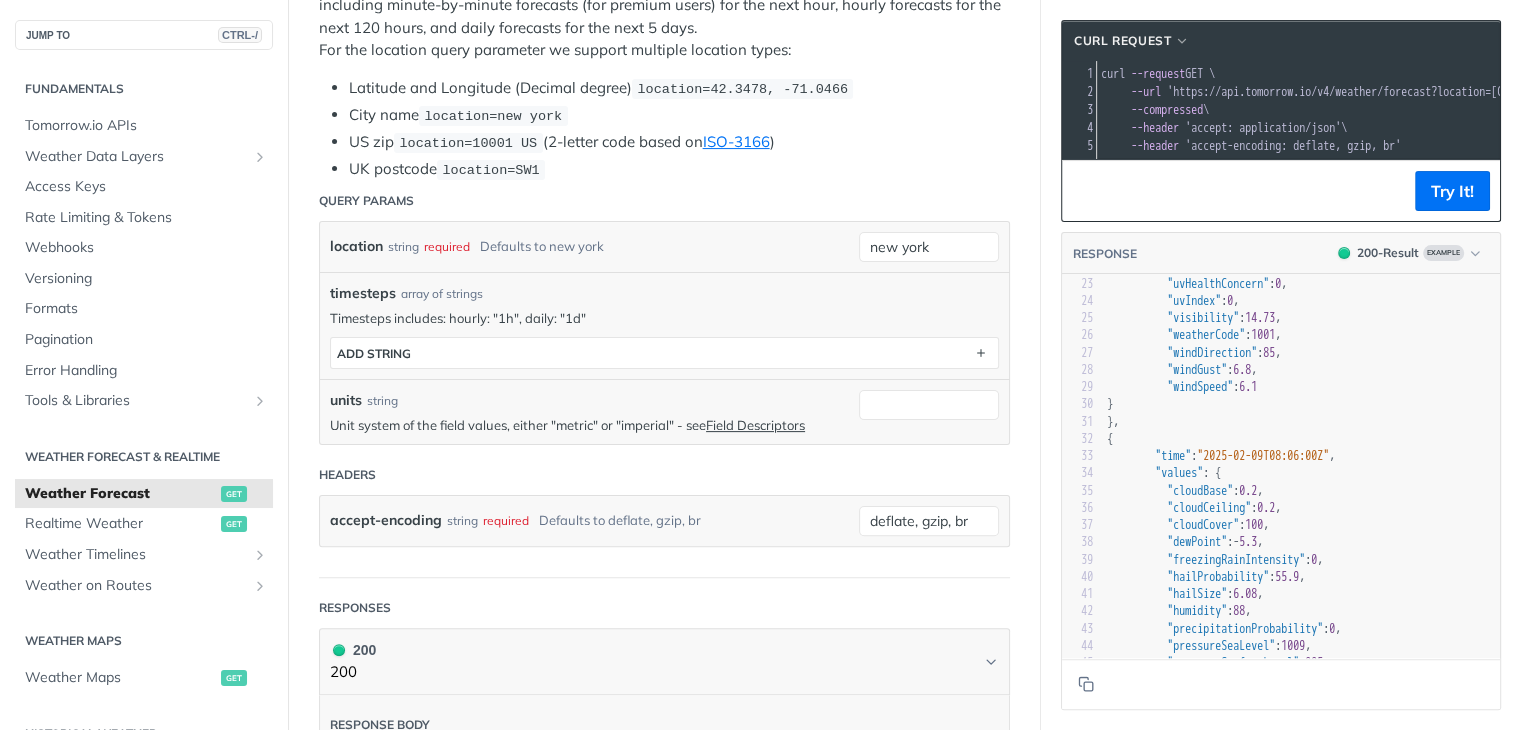 scroll, scrollTop: 486, scrollLeft: 0, axis: vertical 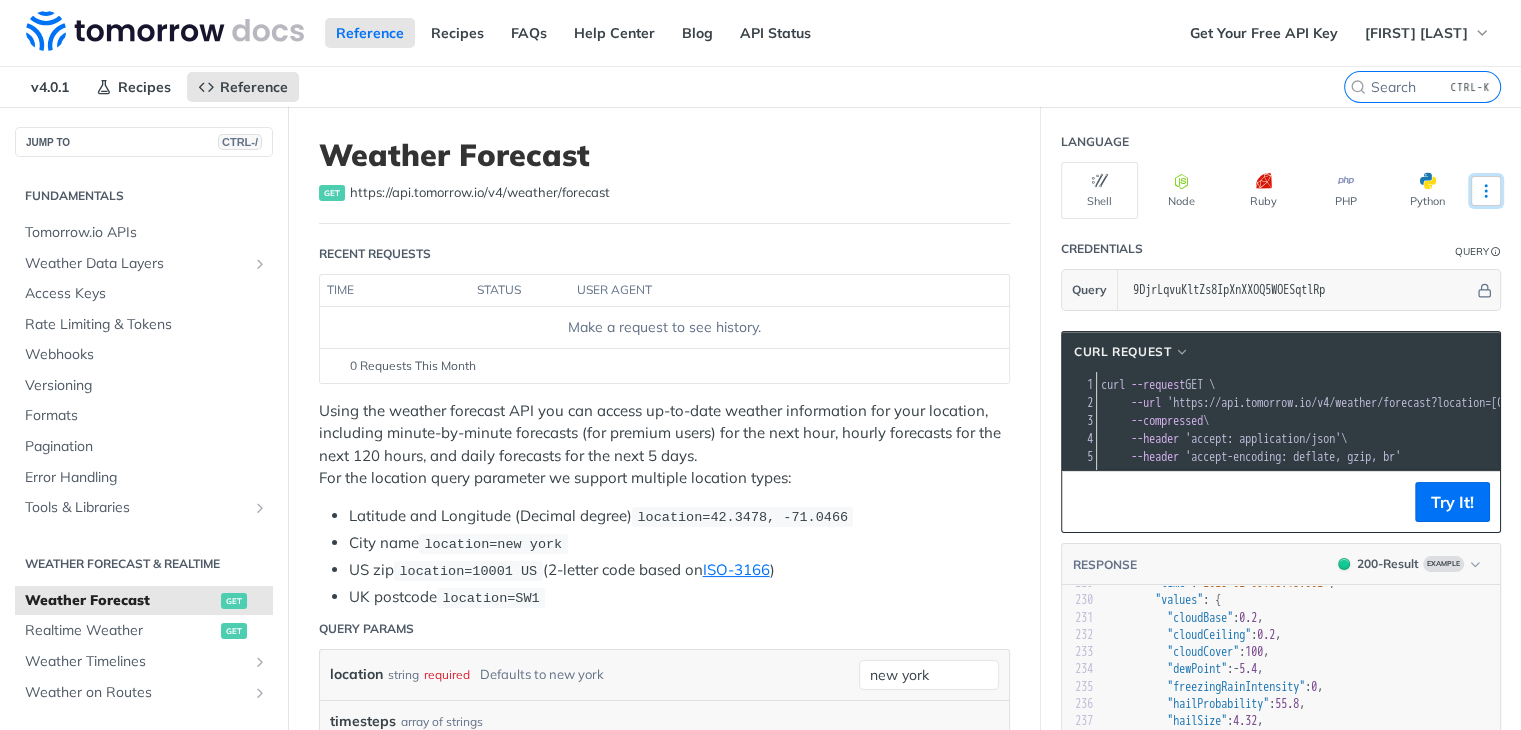 click 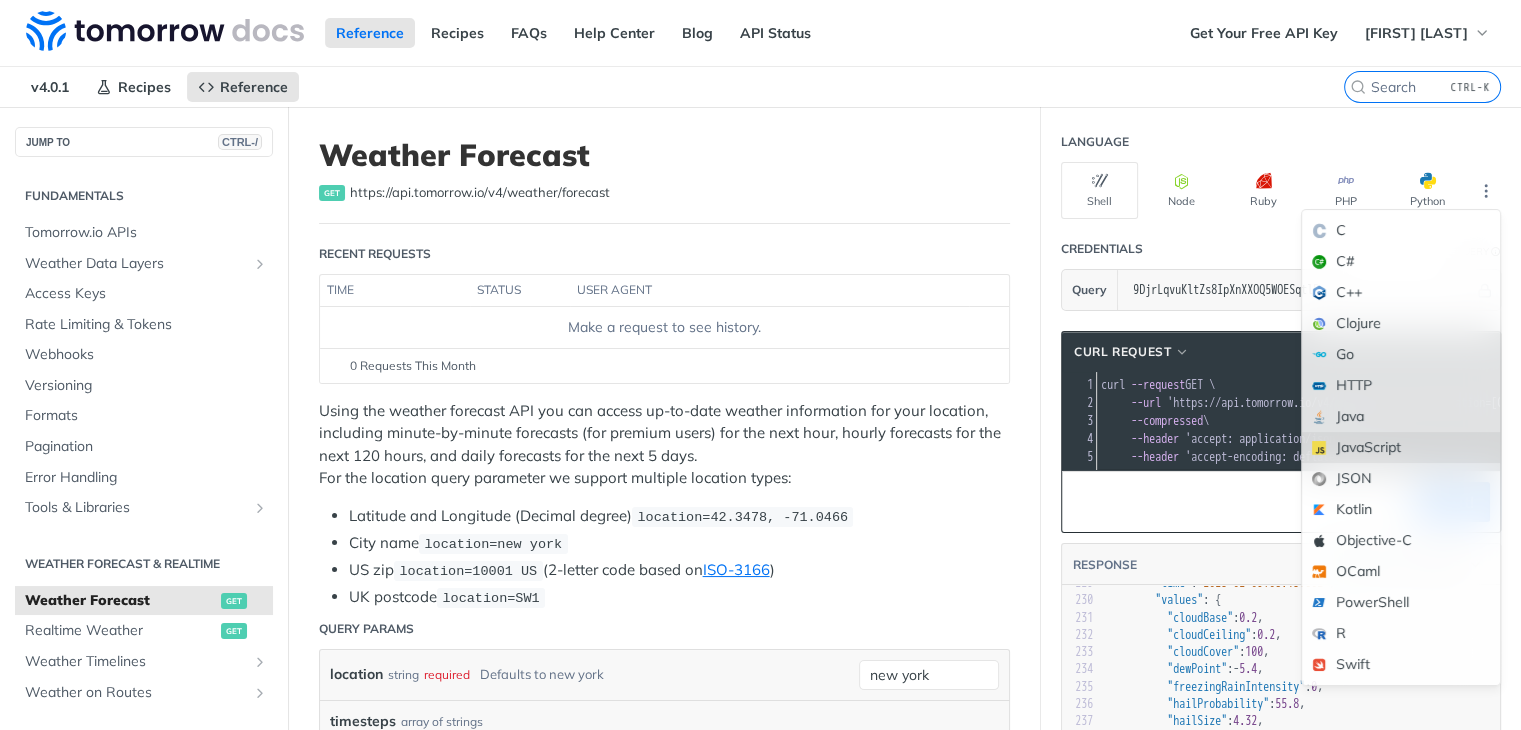 click on "JavaScript" at bounding box center (1401, 447) 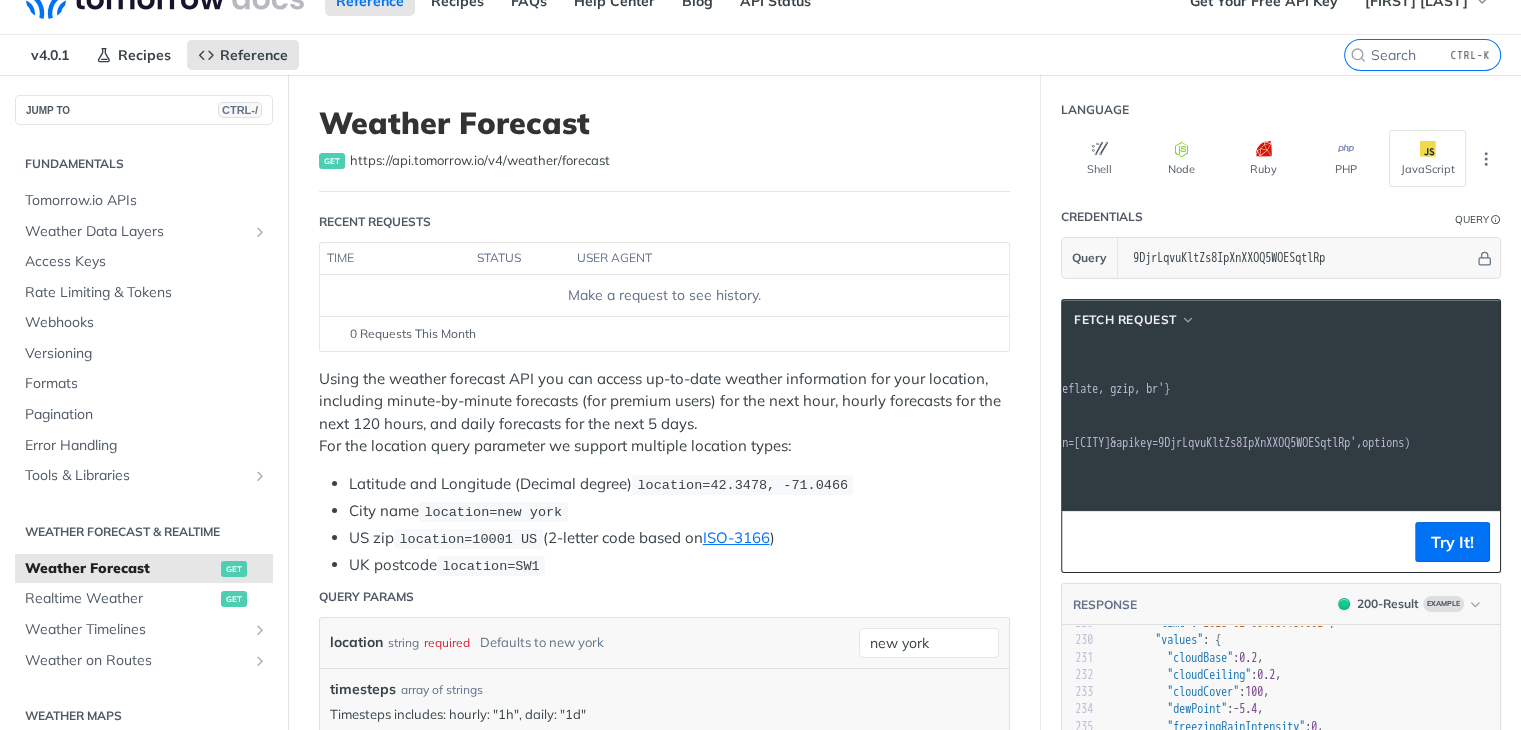 scroll, scrollTop: 0, scrollLeft: 269, axis: horizontal 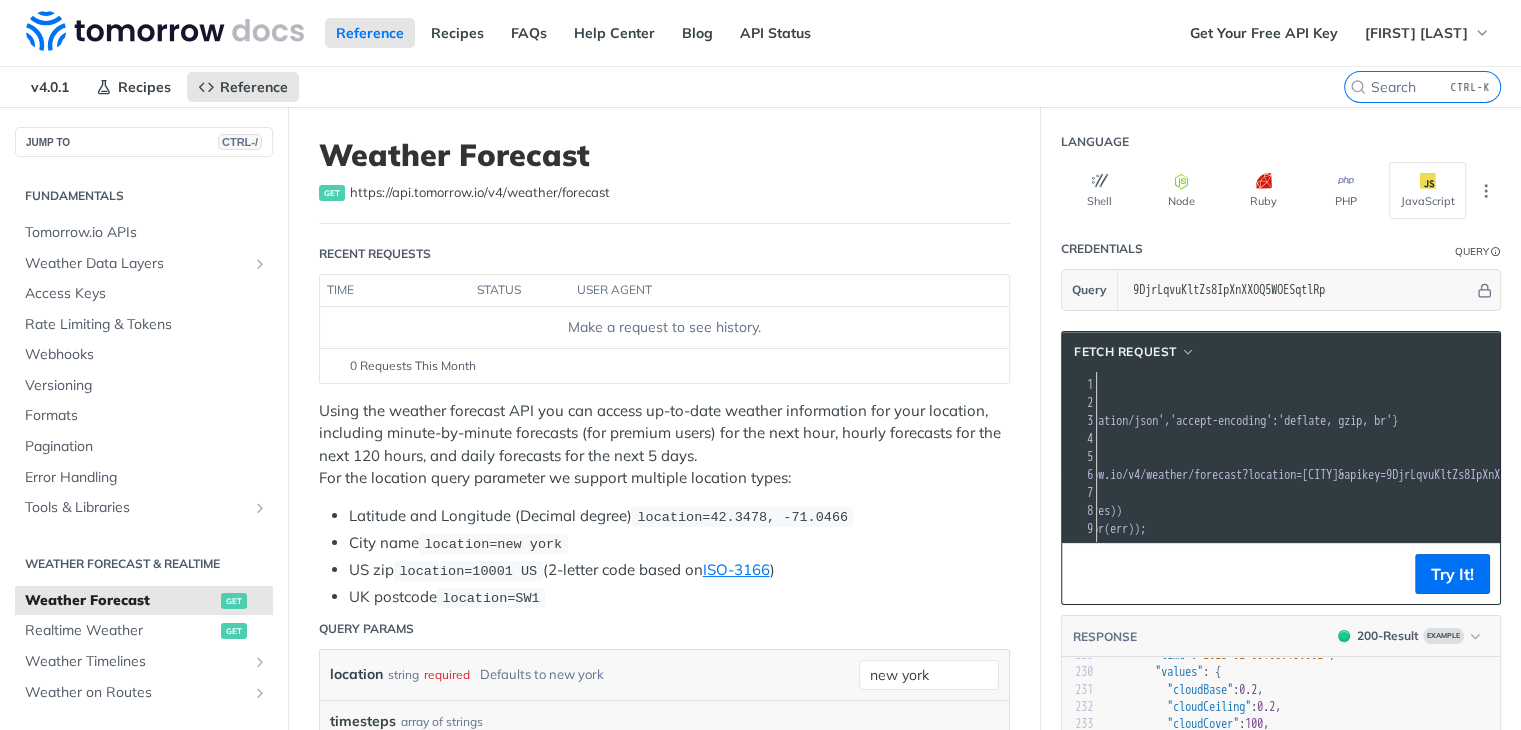 drag, startPoint x: 1424, startPoint y: 475, endPoint x: 1332, endPoint y: 485, distance: 92.541885 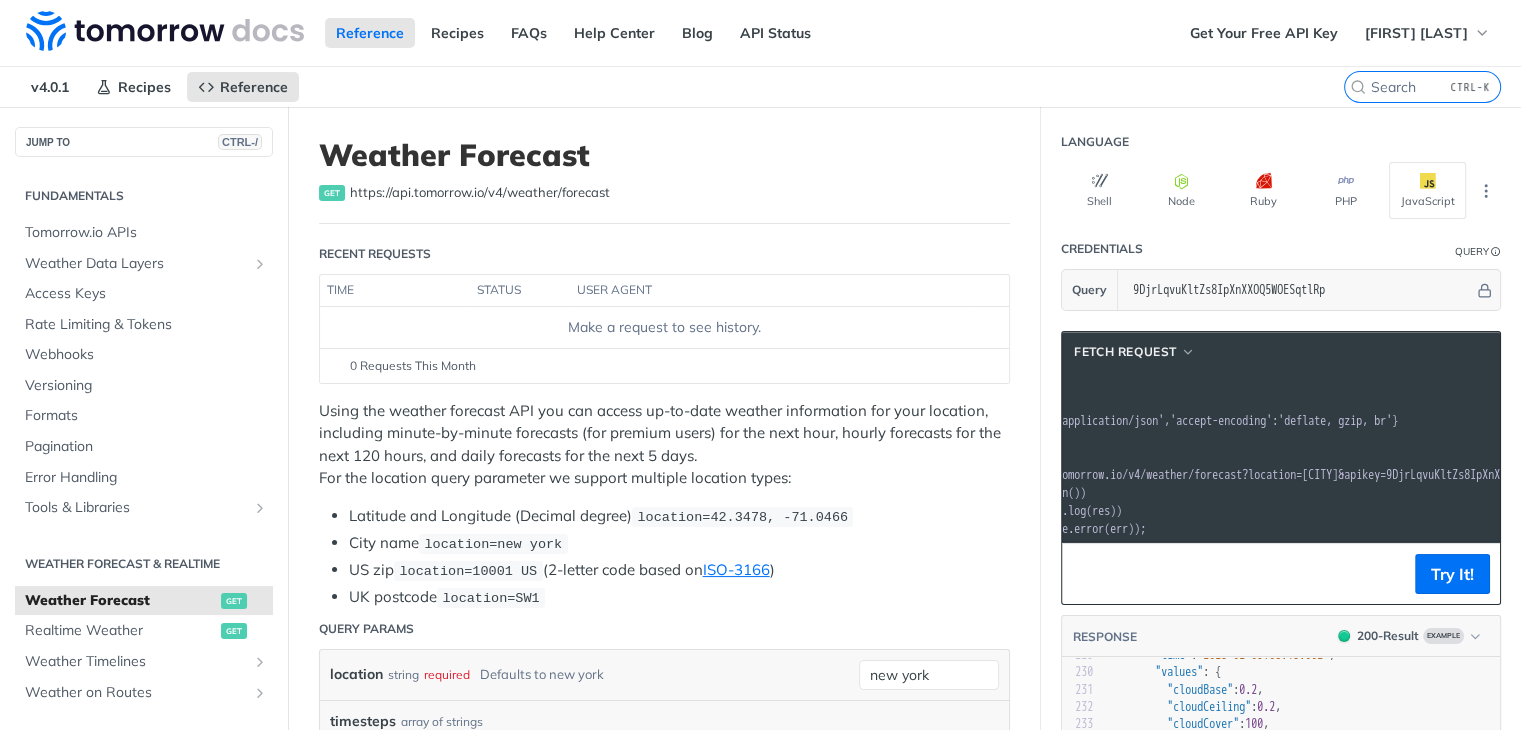 scroll, scrollTop: 0, scrollLeft: 0, axis: both 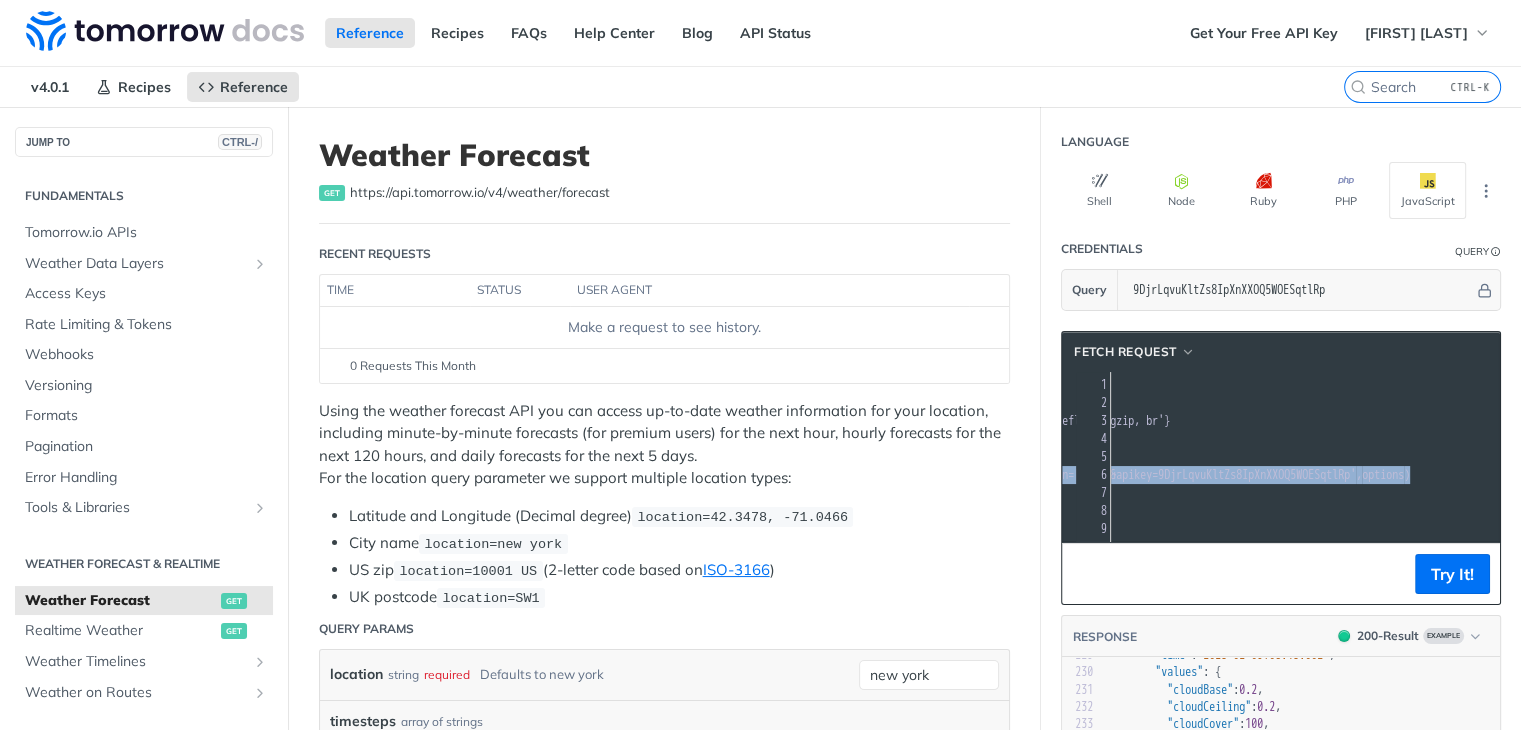 drag, startPoint x: 1140, startPoint y: 471, endPoint x: 1524, endPoint y: 475, distance: 384.02084 